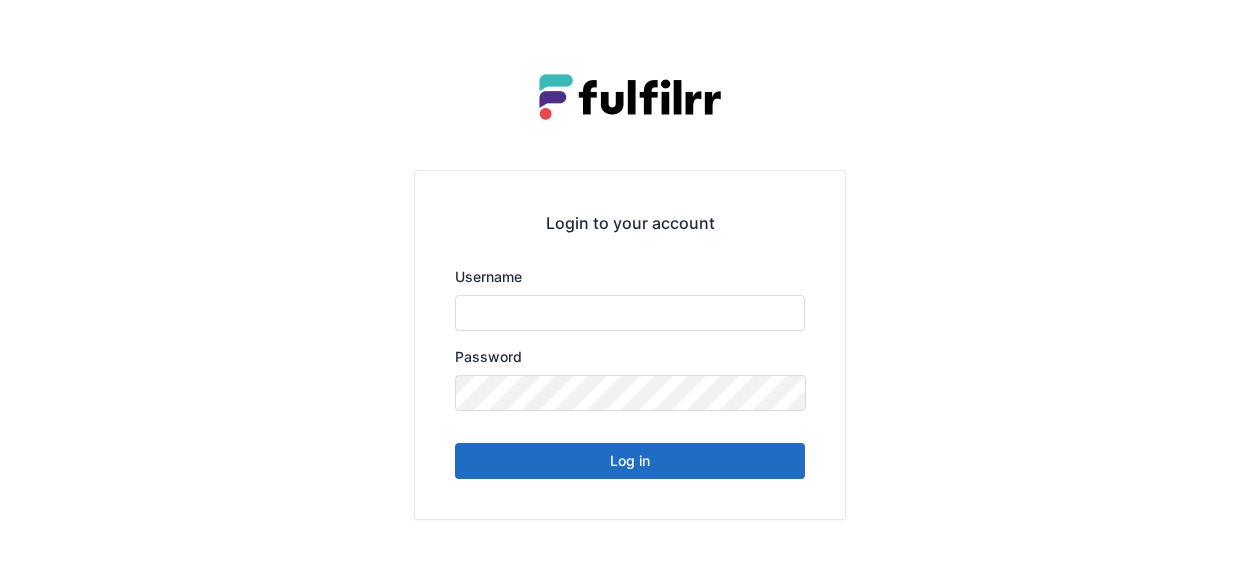 scroll, scrollTop: 0, scrollLeft: 0, axis: both 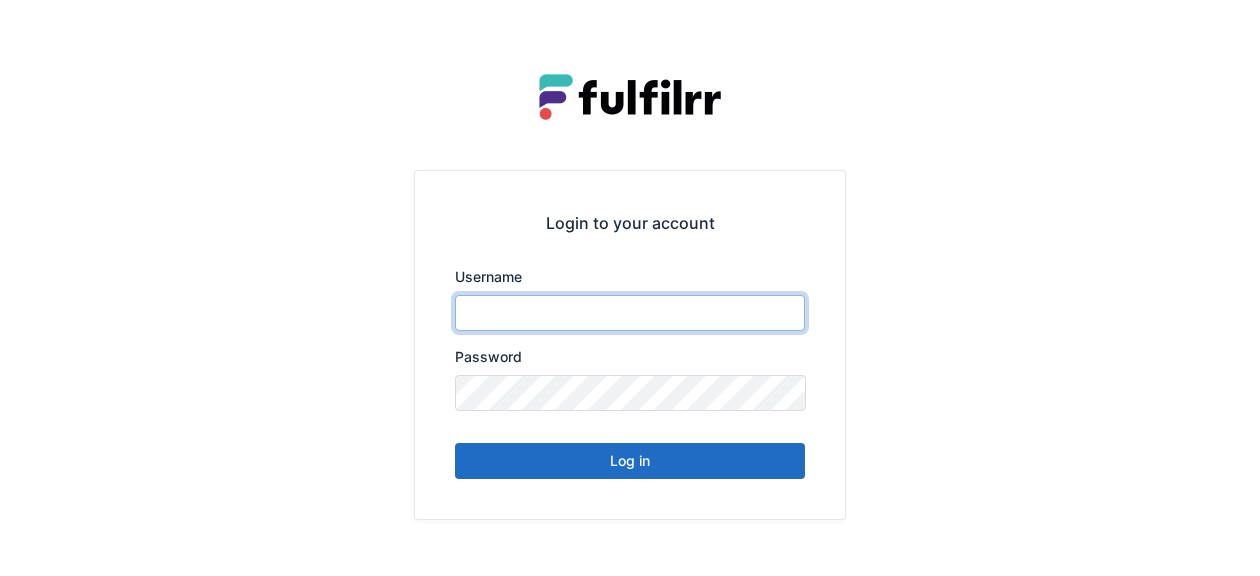 type on "******" 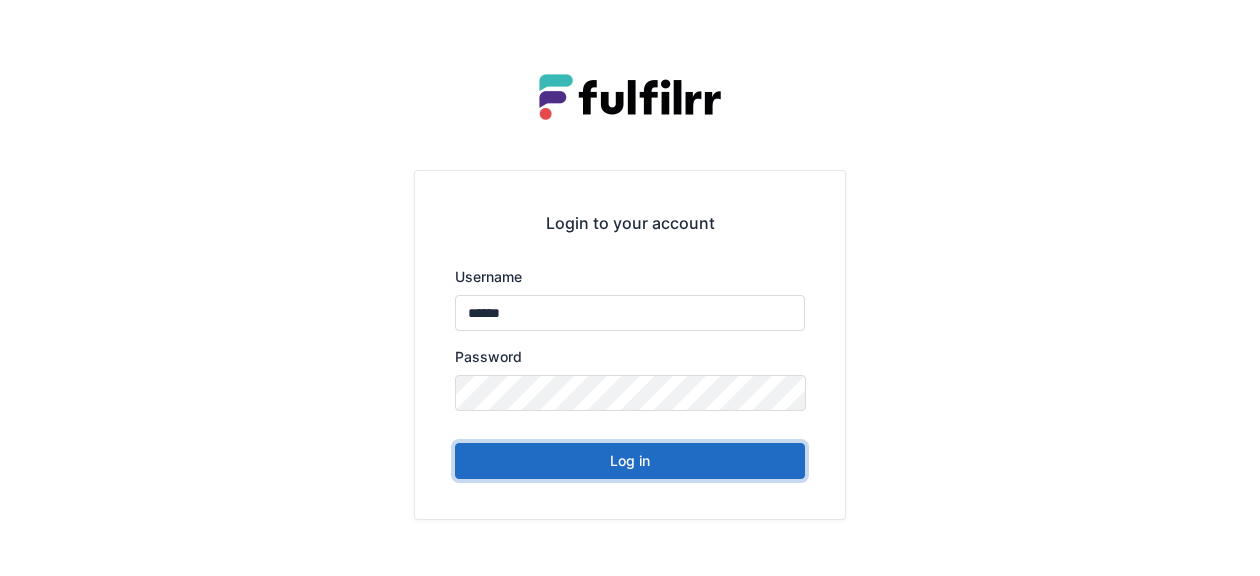 click on "Log in" at bounding box center [630, 461] 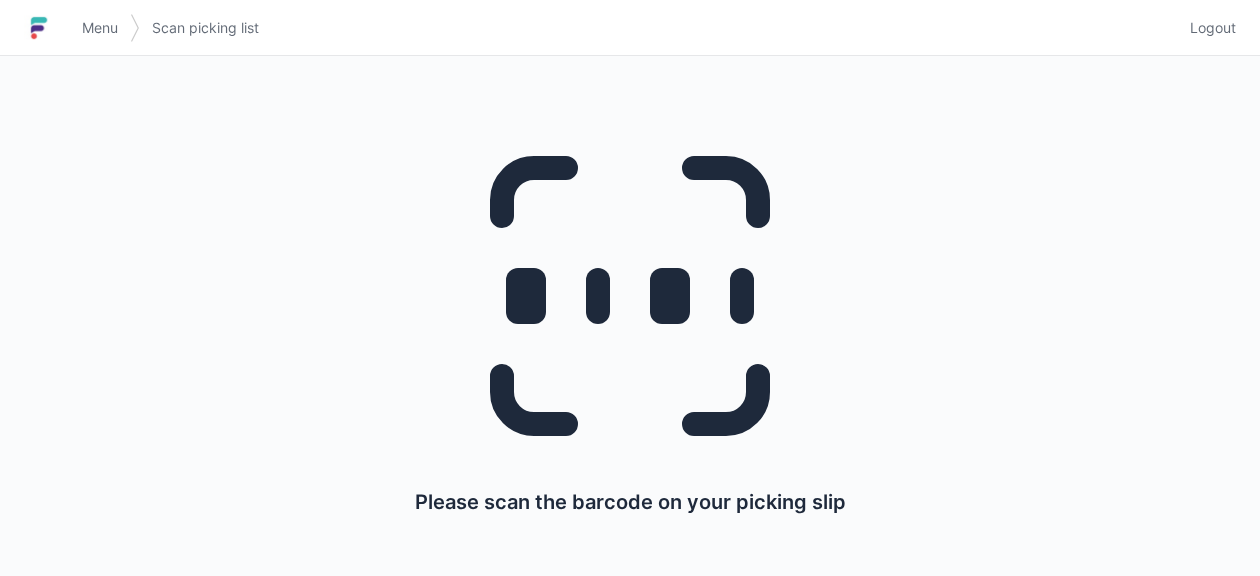 scroll, scrollTop: 0, scrollLeft: 0, axis: both 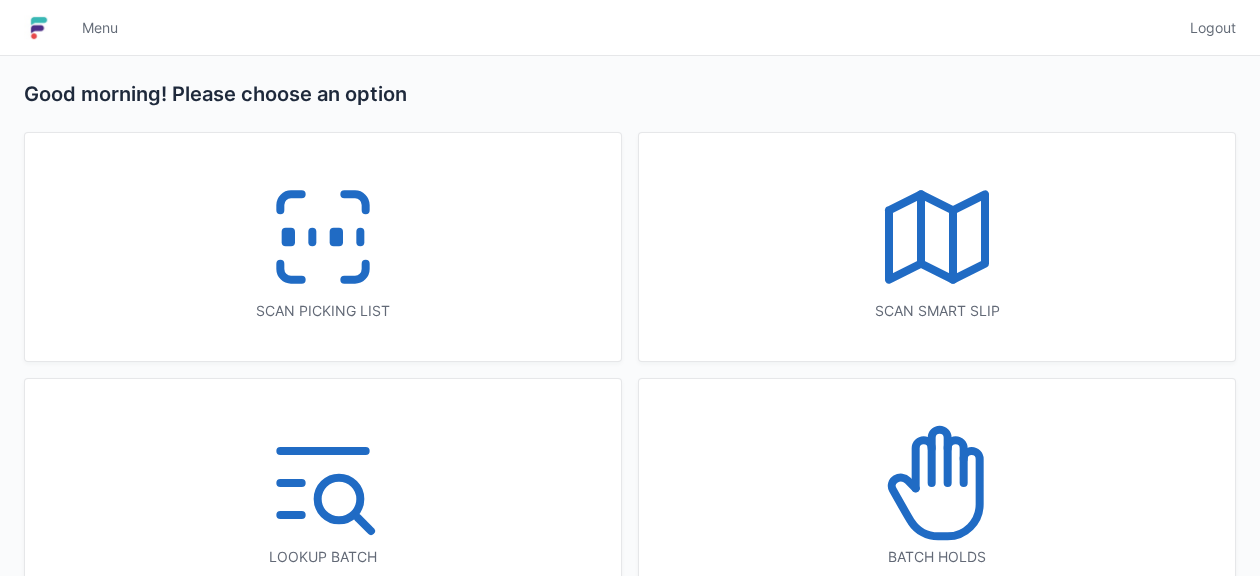 click 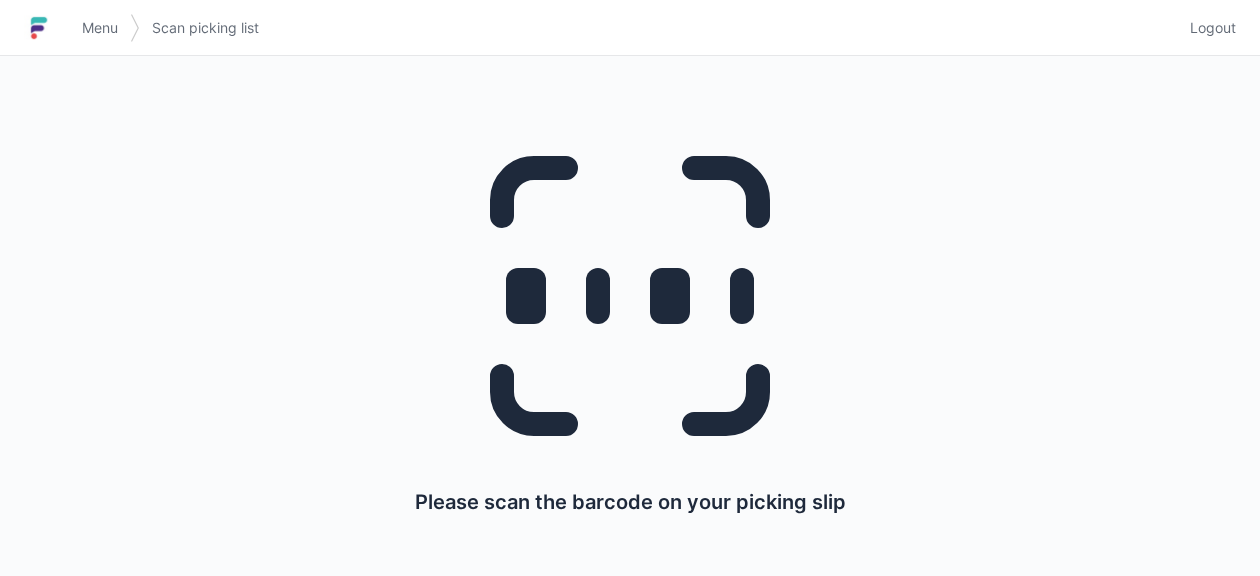 scroll, scrollTop: 0, scrollLeft: 0, axis: both 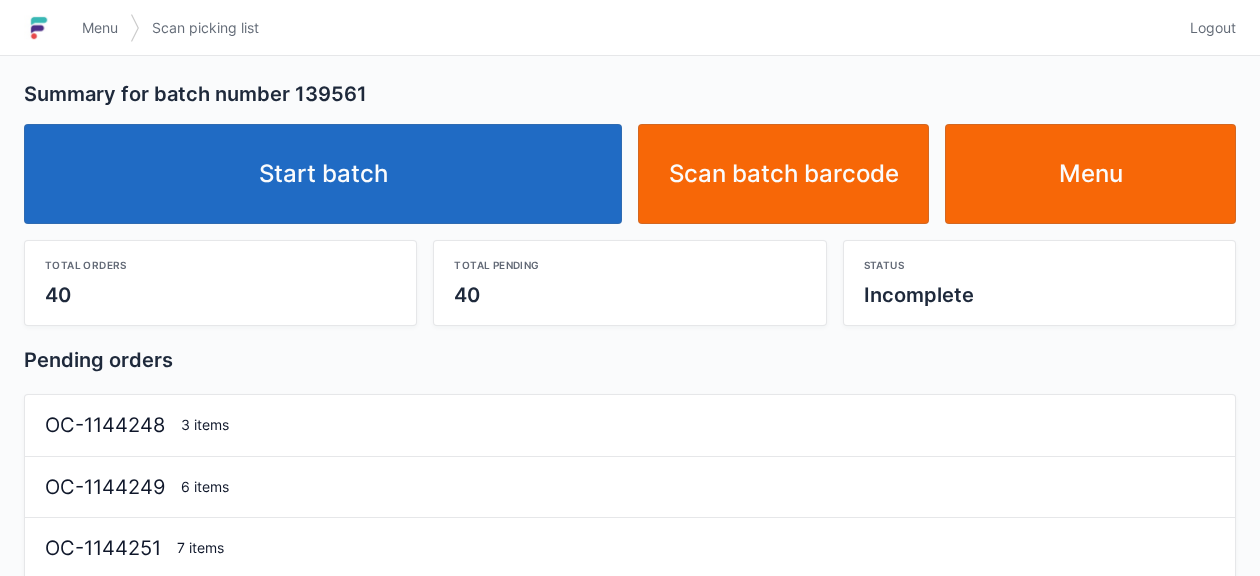 click on "Start batch" at bounding box center [323, 174] 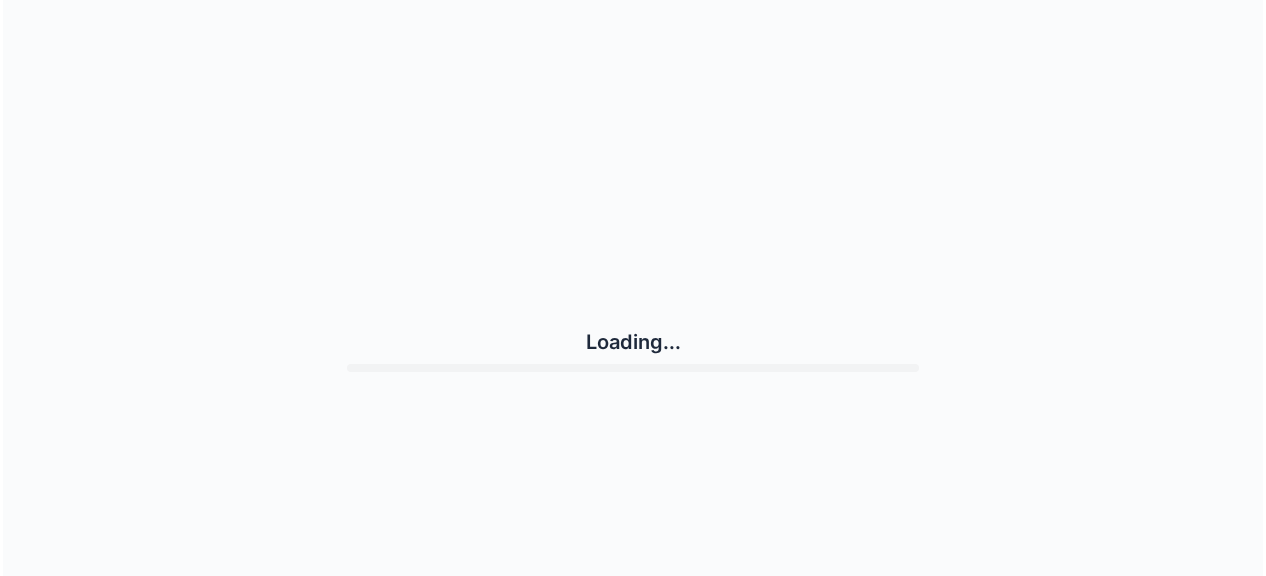 scroll, scrollTop: 0, scrollLeft: 0, axis: both 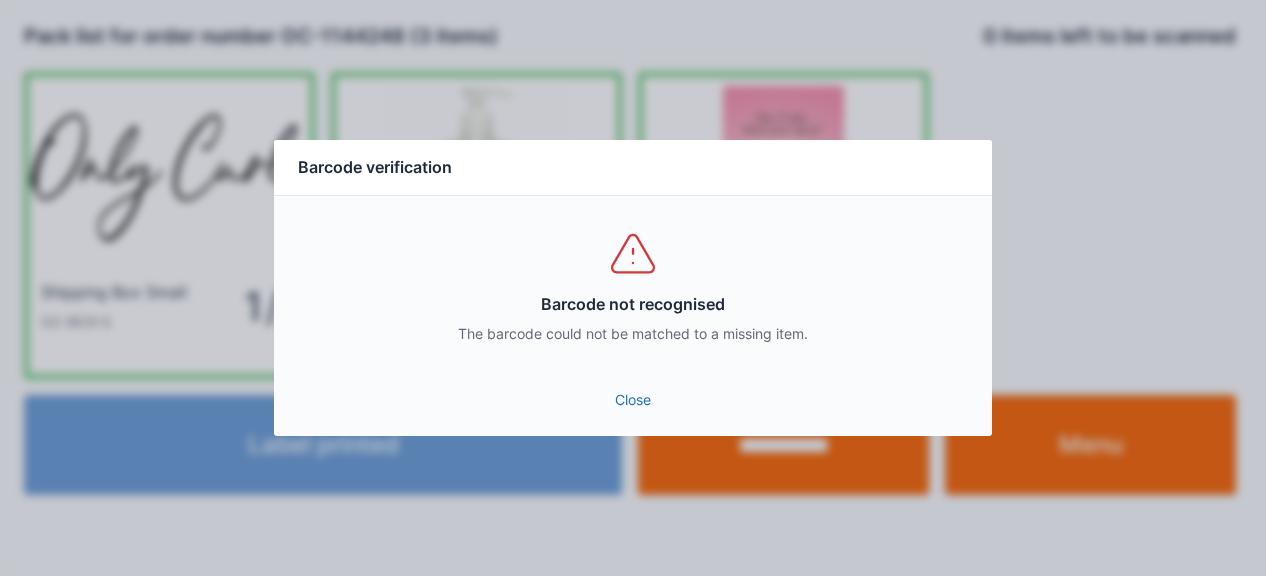 click on "Close" at bounding box center (633, 400) 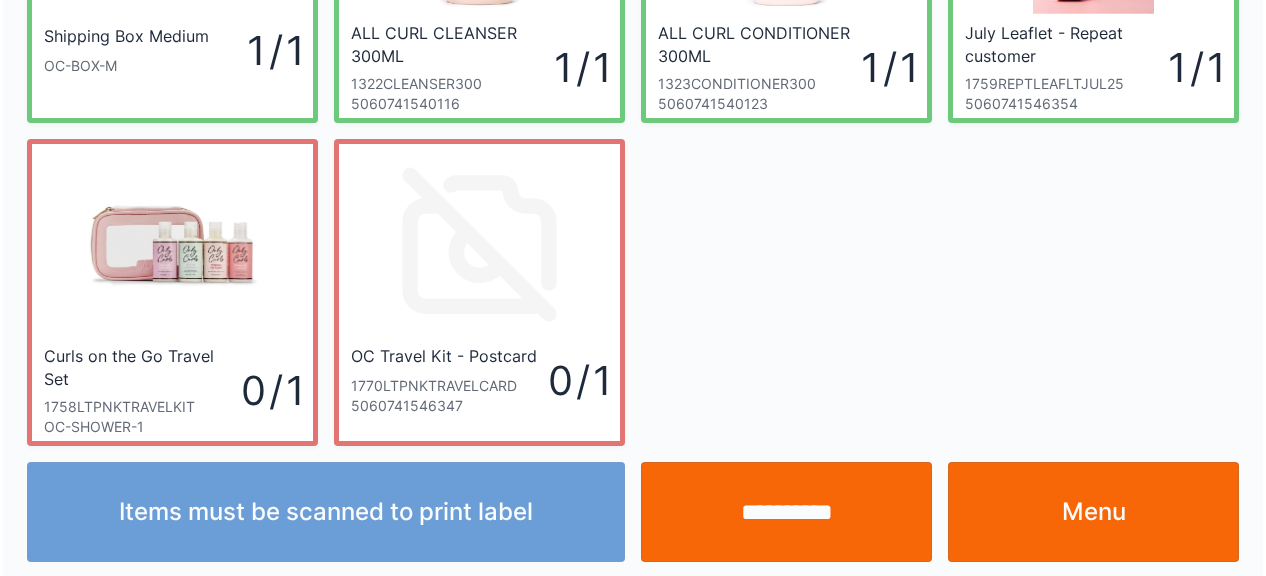 scroll, scrollTop: 260, scrollLeft: 0, axis: vertical 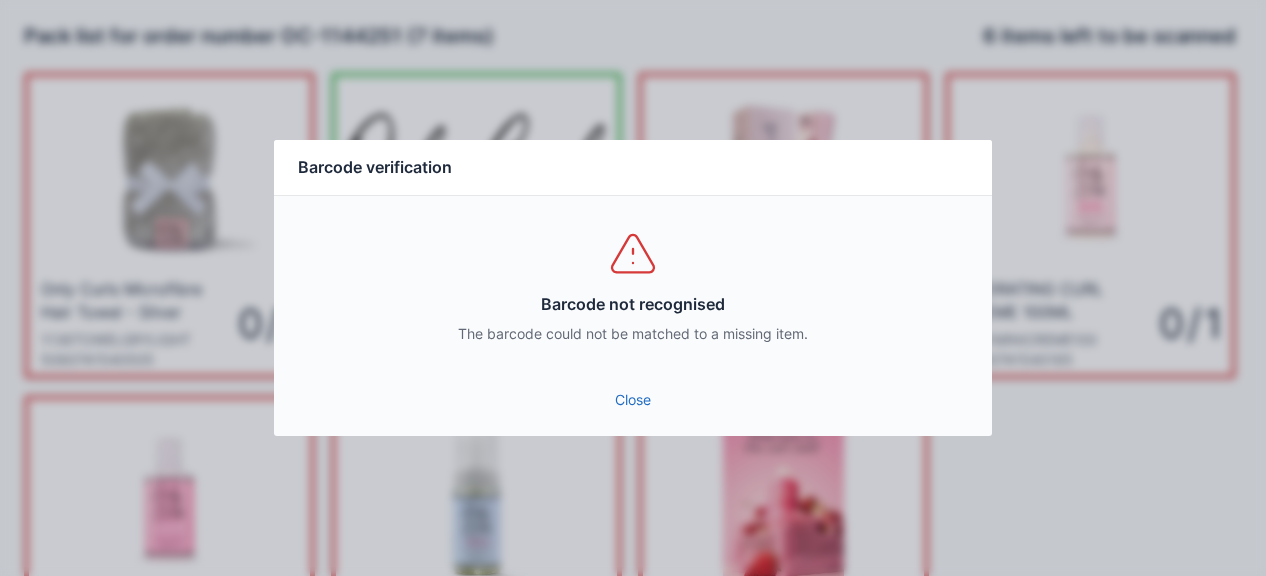 click on "Close" at bounding box center [633, 400] 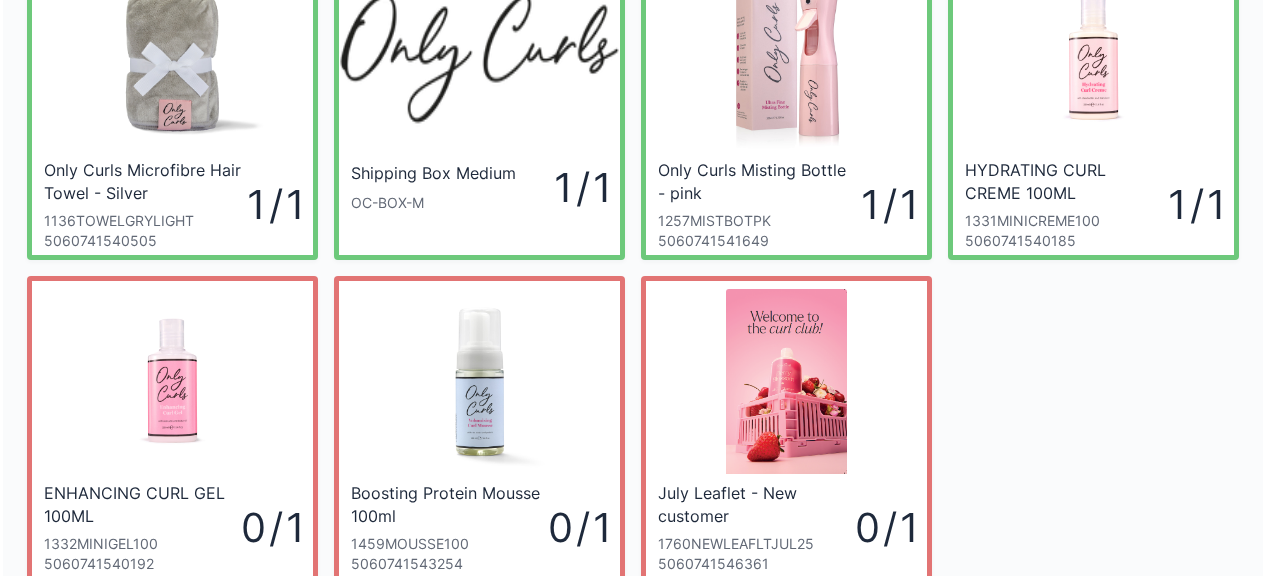 scroll, scrollTop: 260, scrollLeft: 0, axis: vertical 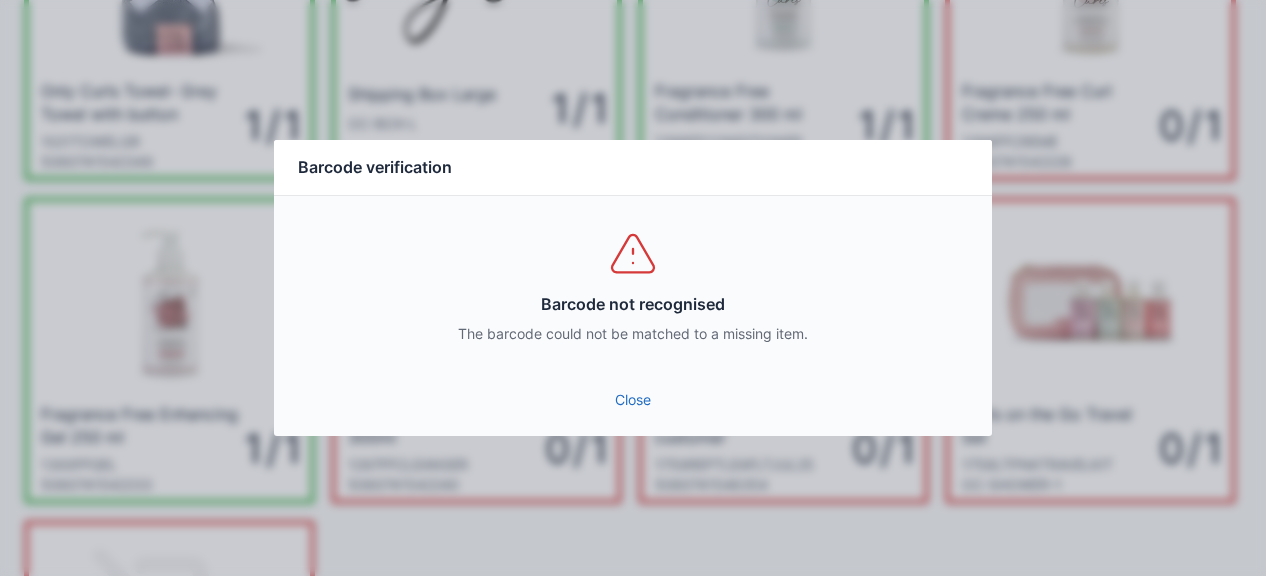 click on "Close" at bounding box center (633, 400) 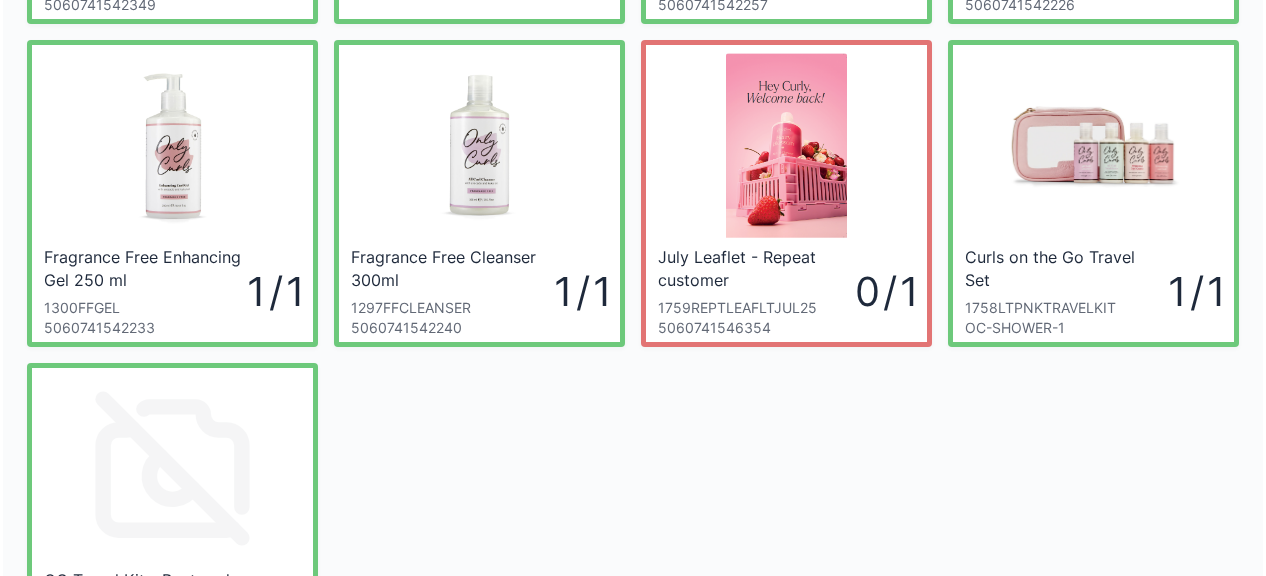 scroll, scrollTop: 345, scrollLeft: 0, axis: vertical 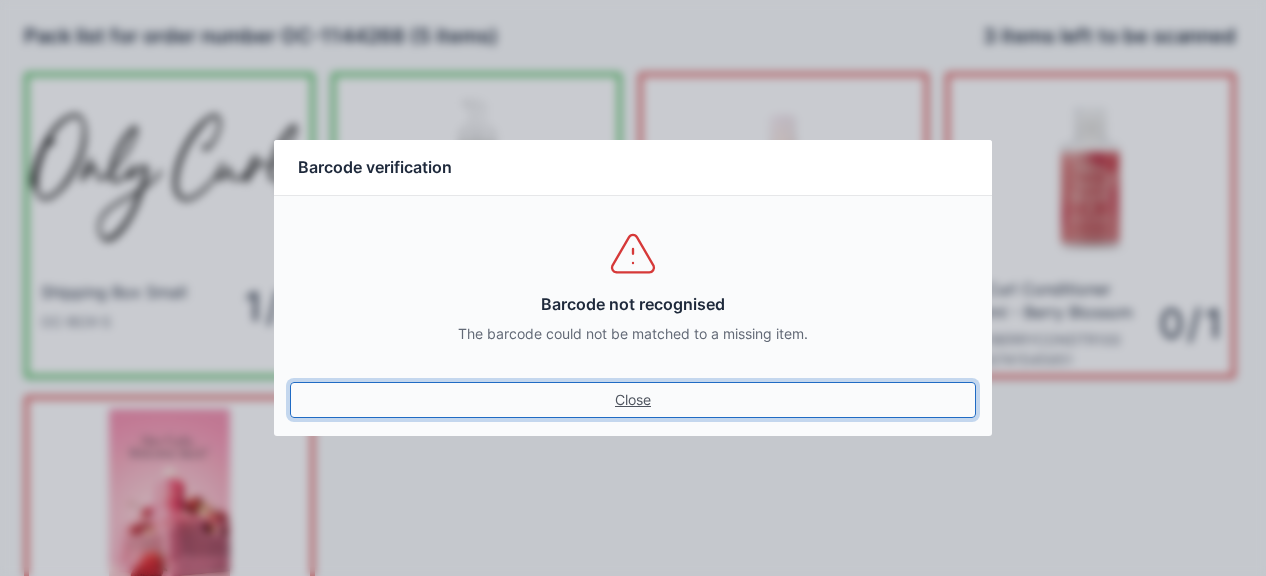 click on "Close" at bounding box center (633, 400) 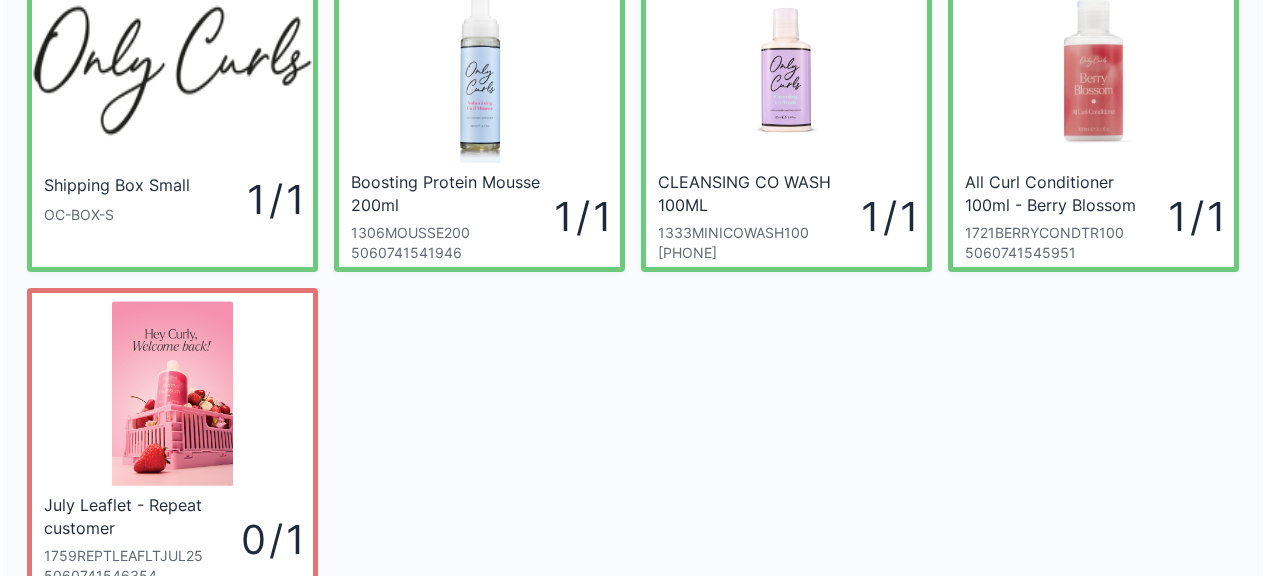 scroll, scrollTop: 260, scrollLeft: 0, axis: vertical 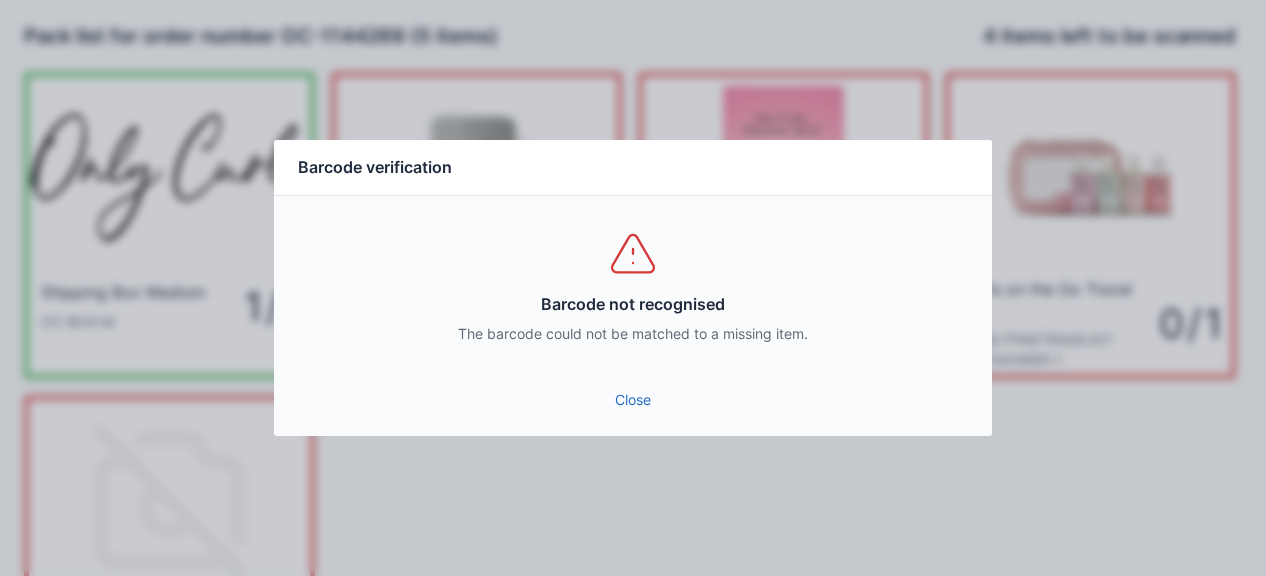 click on "Close" at bounding box center [633, 400] 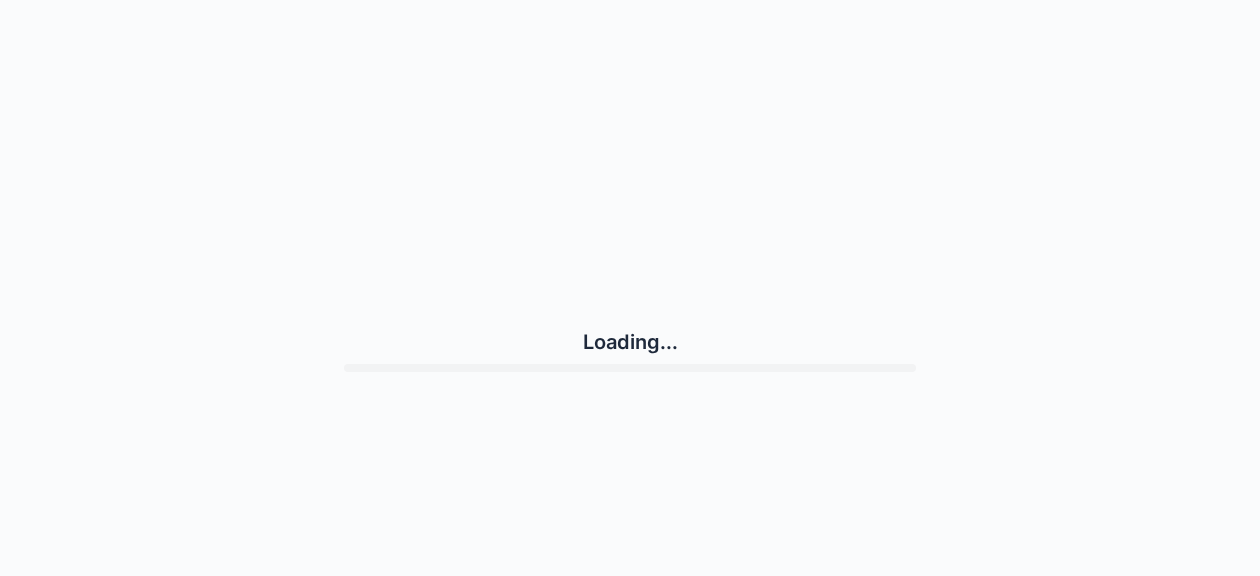 scroll, scrollTop: 0, scrollLeft: 0, axis: both 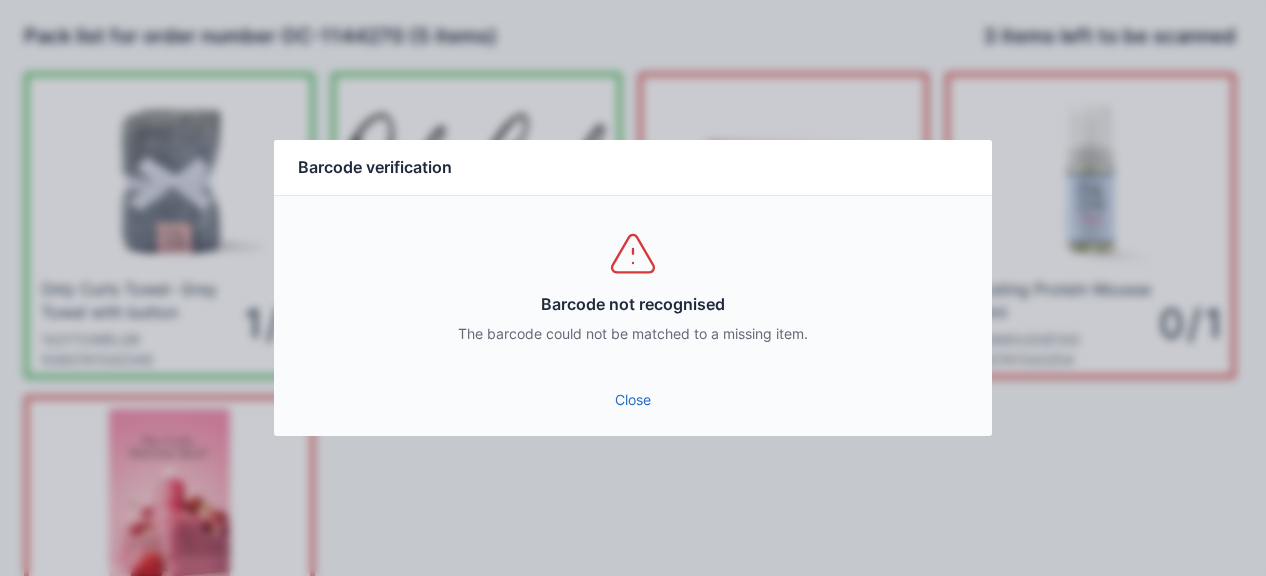 click on "Close" at bounding box center (633, 400) 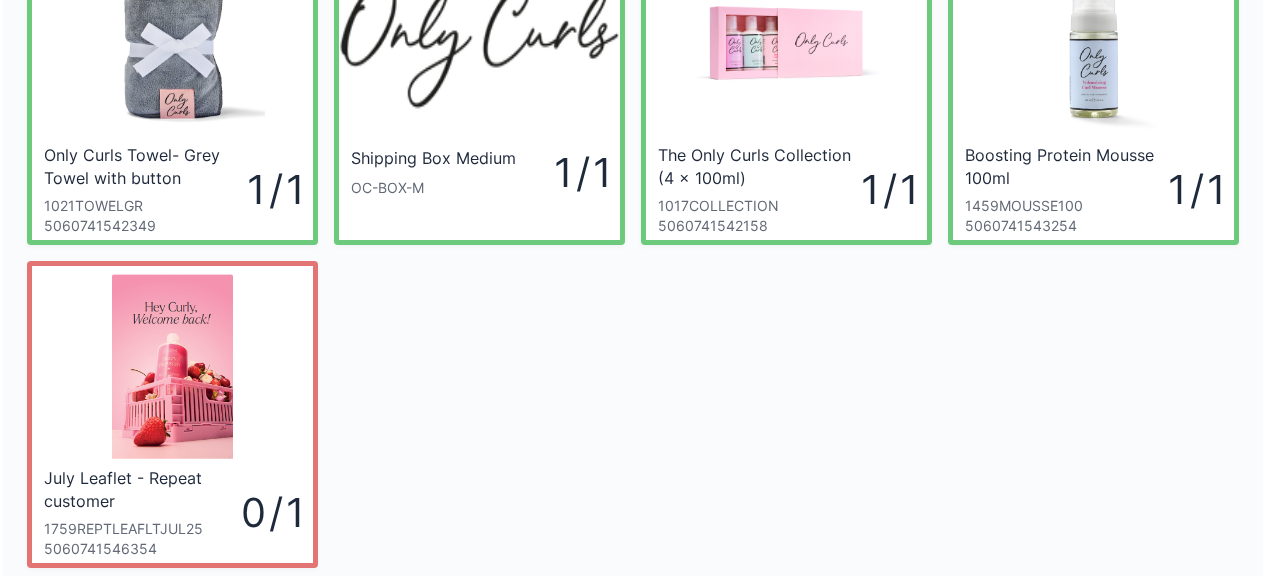 scroll, scrollTop: 260, scrollLeft: 0, axis: vertical 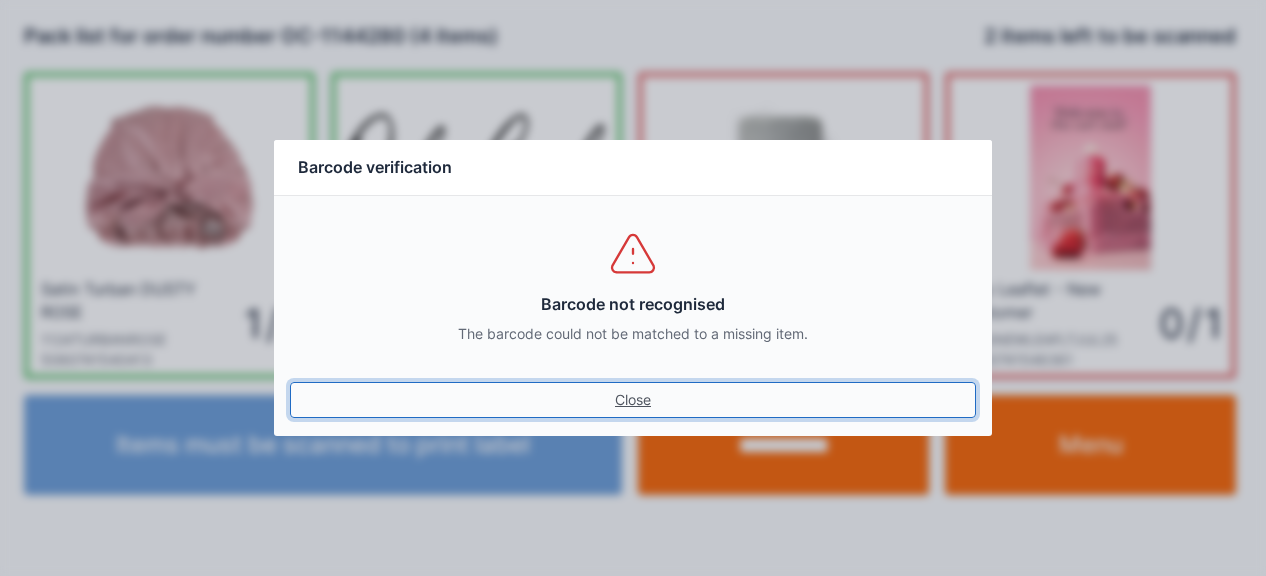 click on "Close" at bounding box center (633, 400) 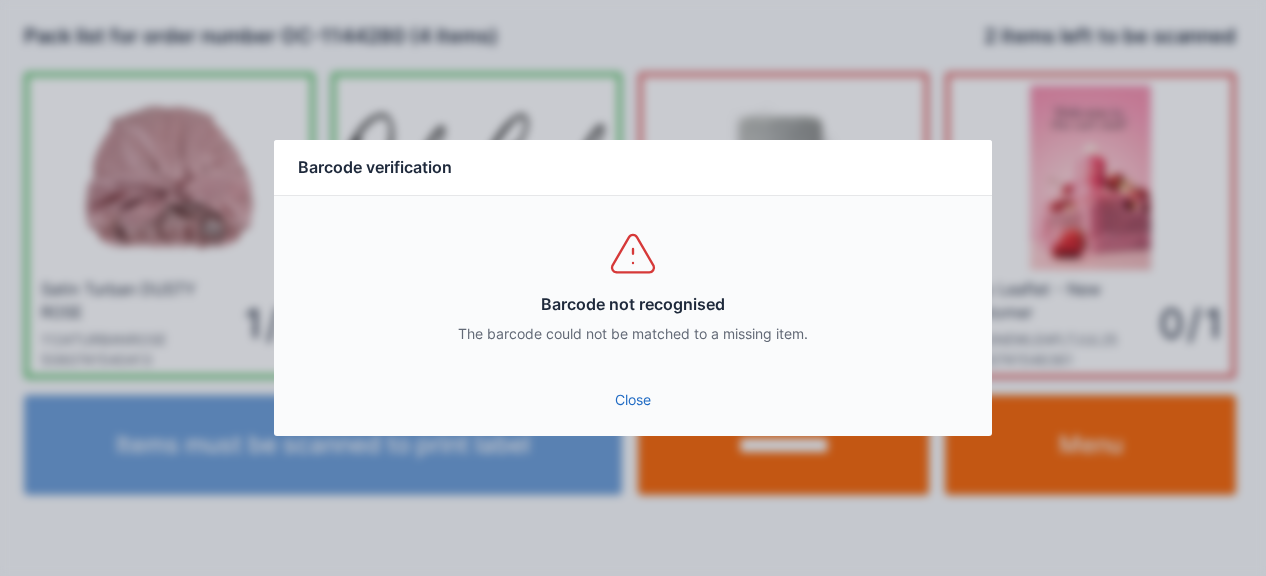 click on "Close" at bounding box center (633, 400) 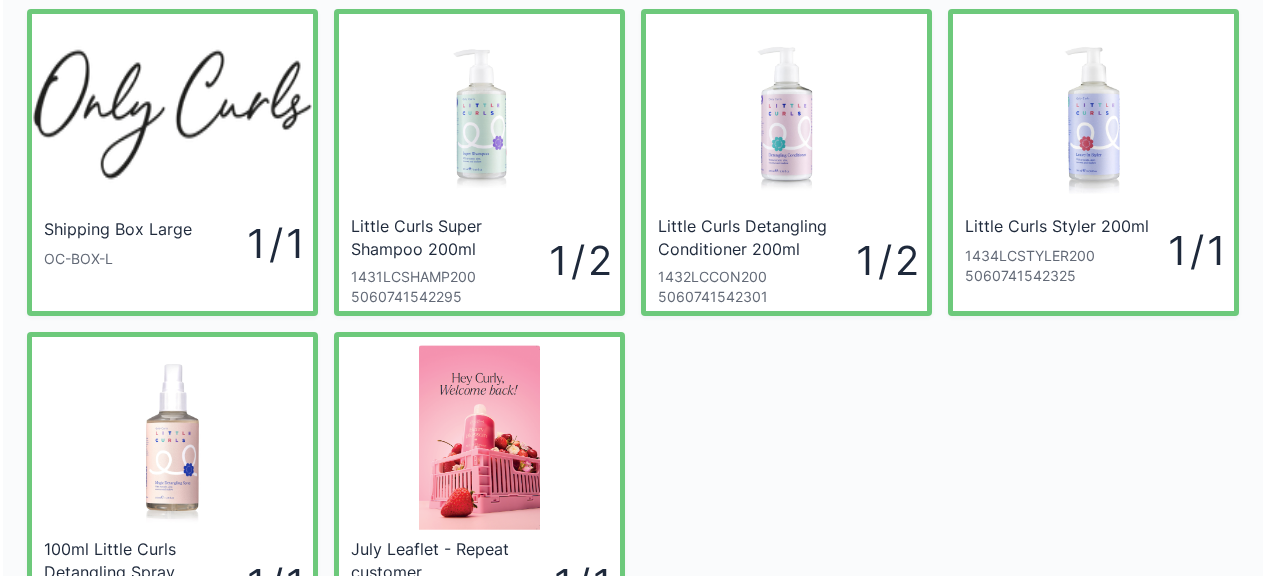 scroll, scrollTop: 54, scrollLeft: 0, axis: vertical 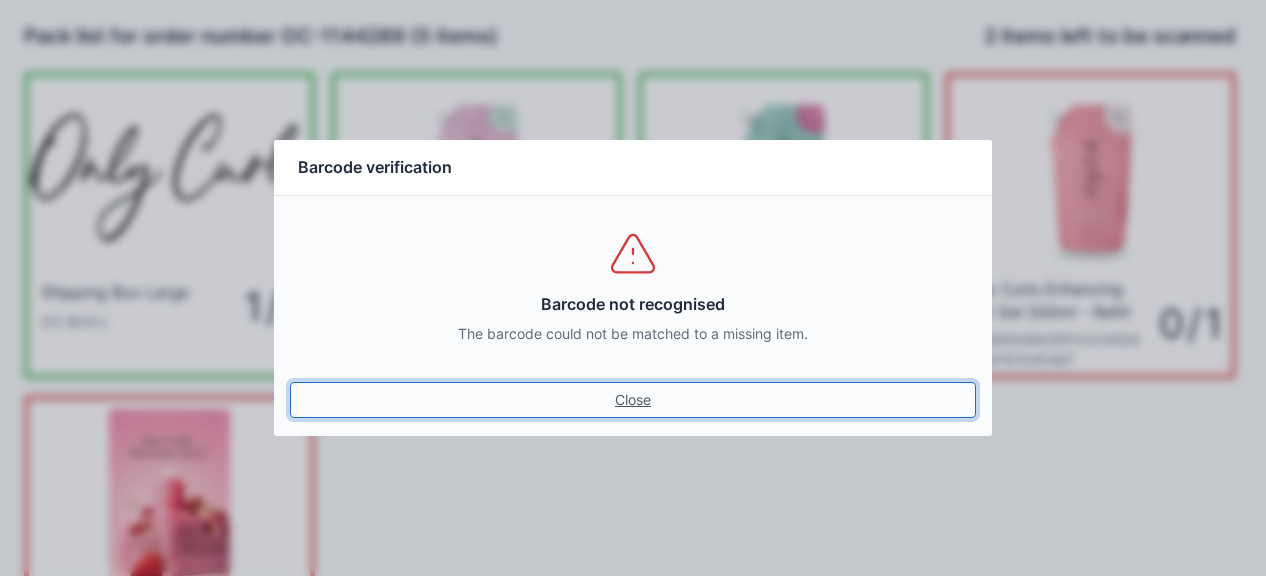 click on "Close" at bounding box center (633, 400) 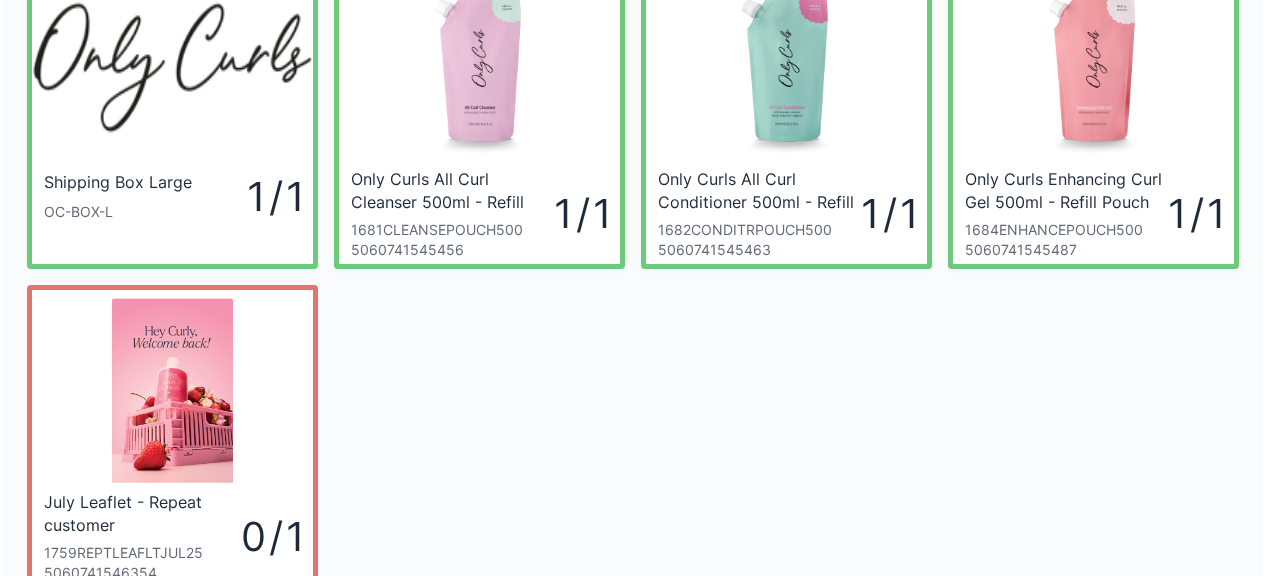 scroll, scrollTop: 260, scrollLeft: 0, axis: vertical 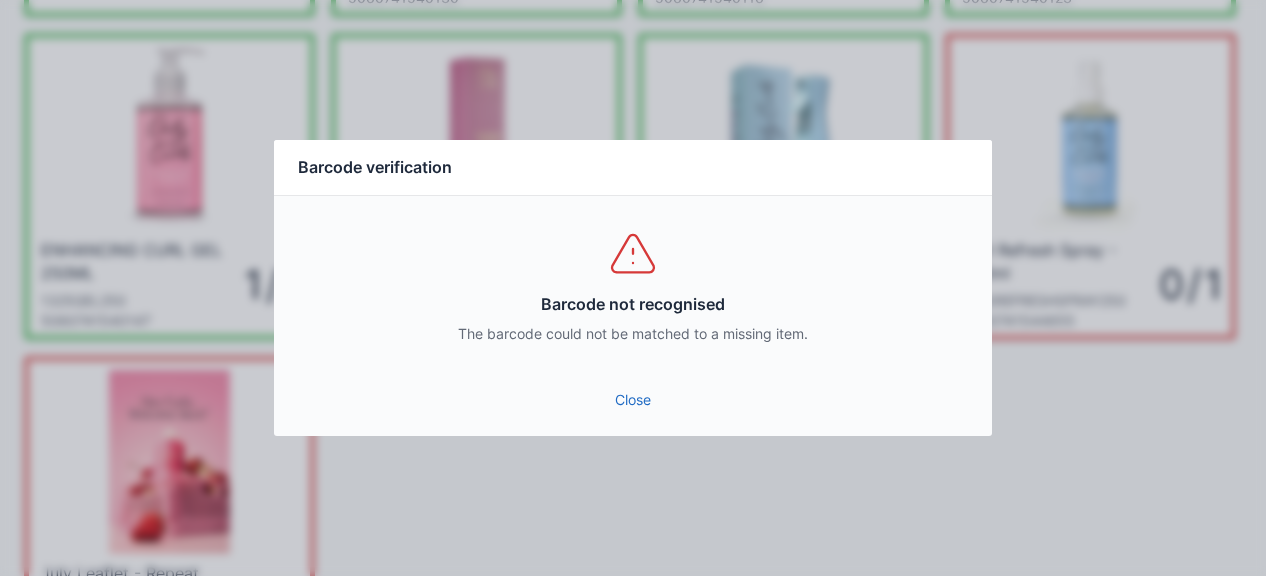 click on "Close" at bounding box center (633, 400) 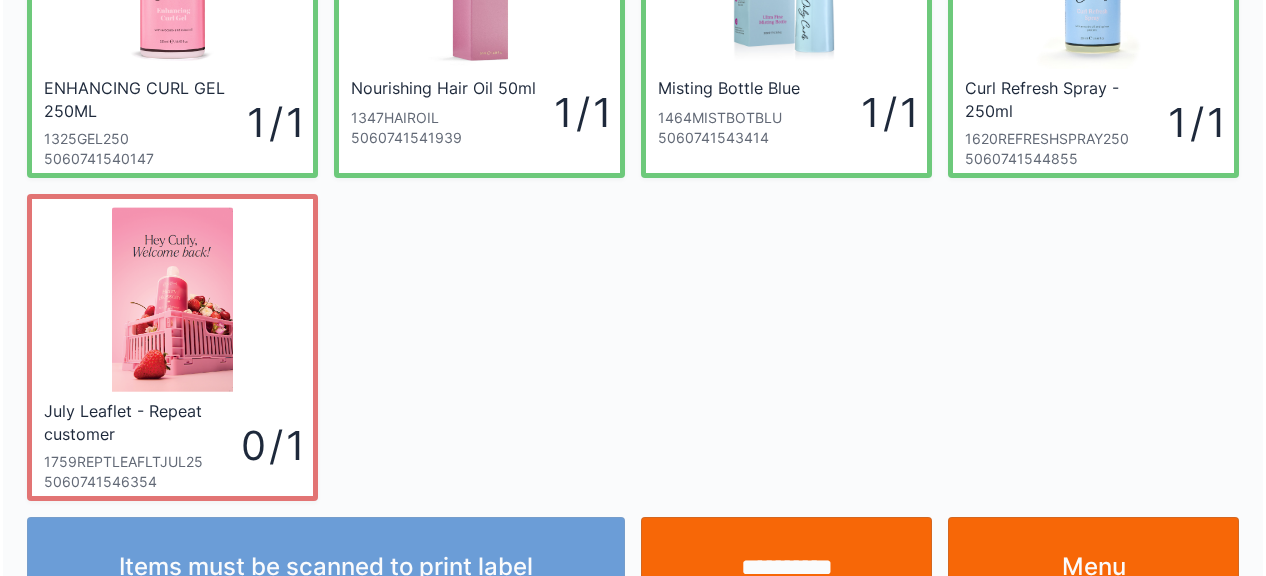 scroll, scrollTop: 583, scrollLeft: 0, axis: vertical 